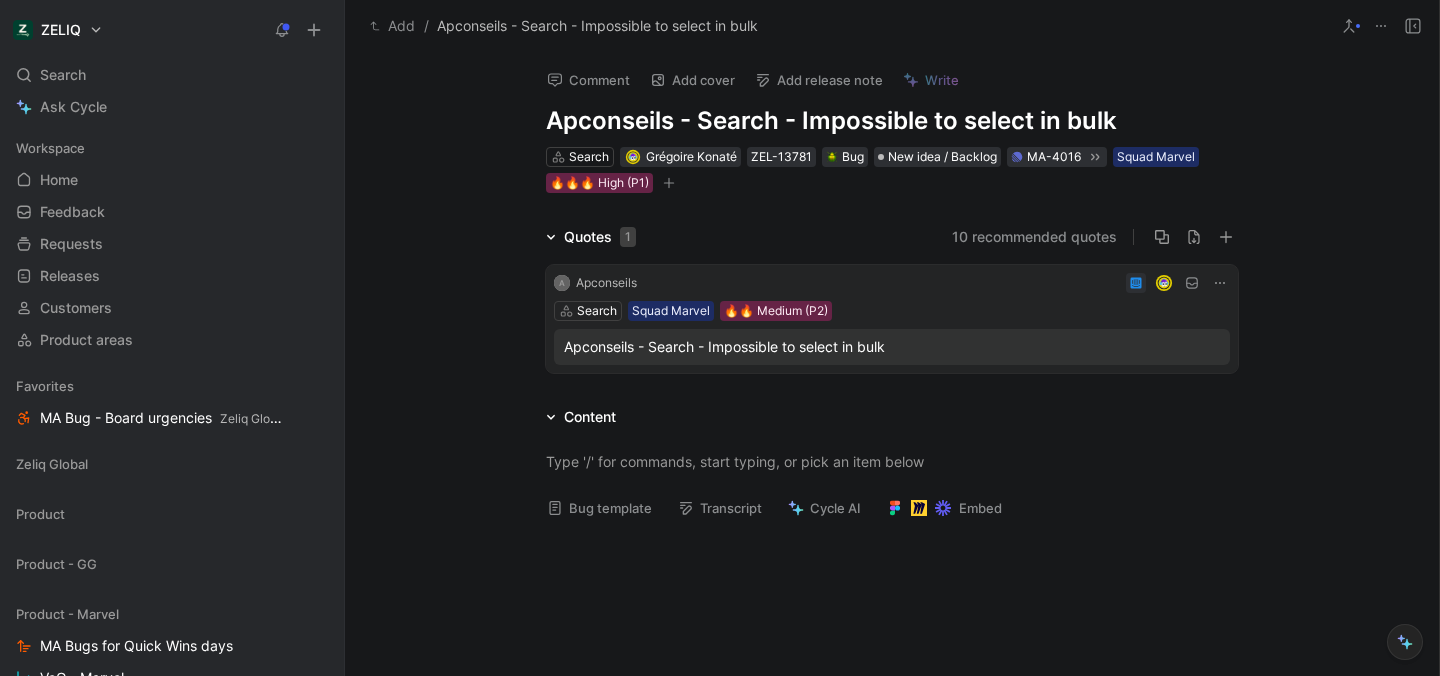 scroll, scrollTop: 0, scrollLeft: 0, axis: both 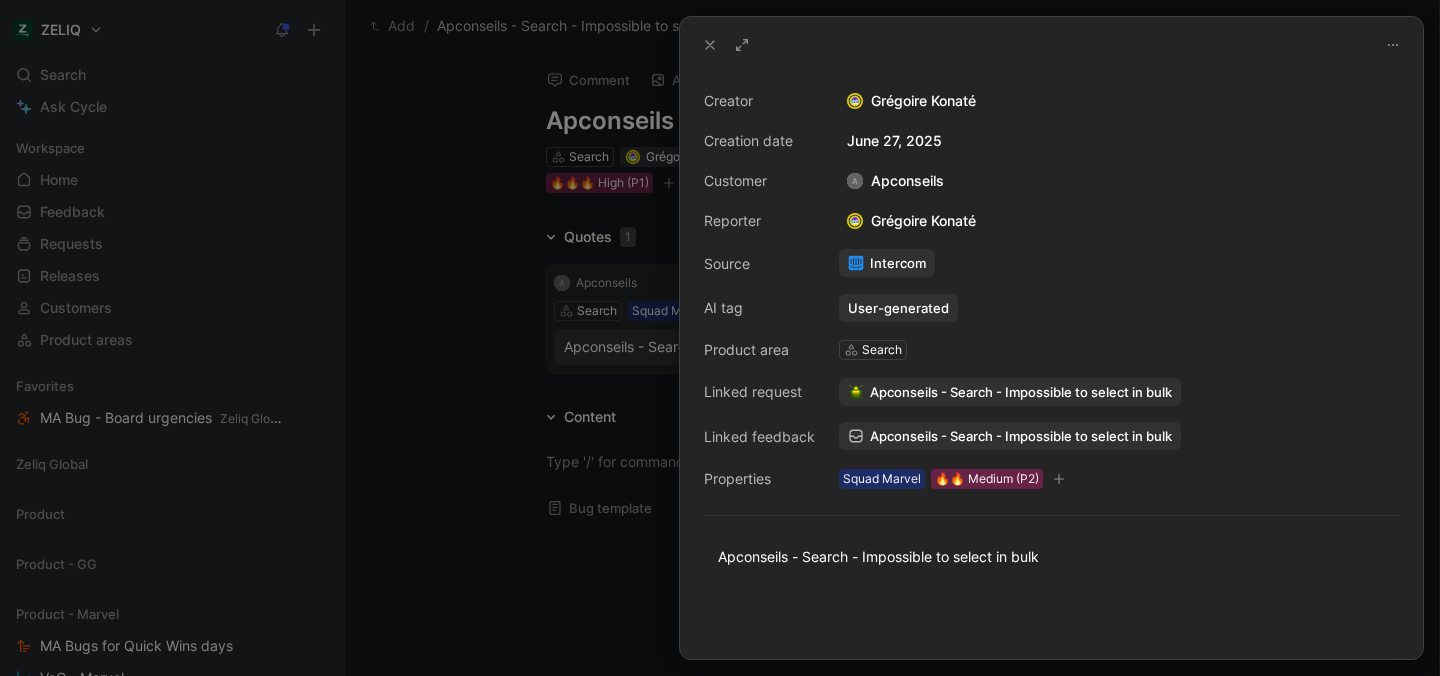 click at bounding box center [720, 338] 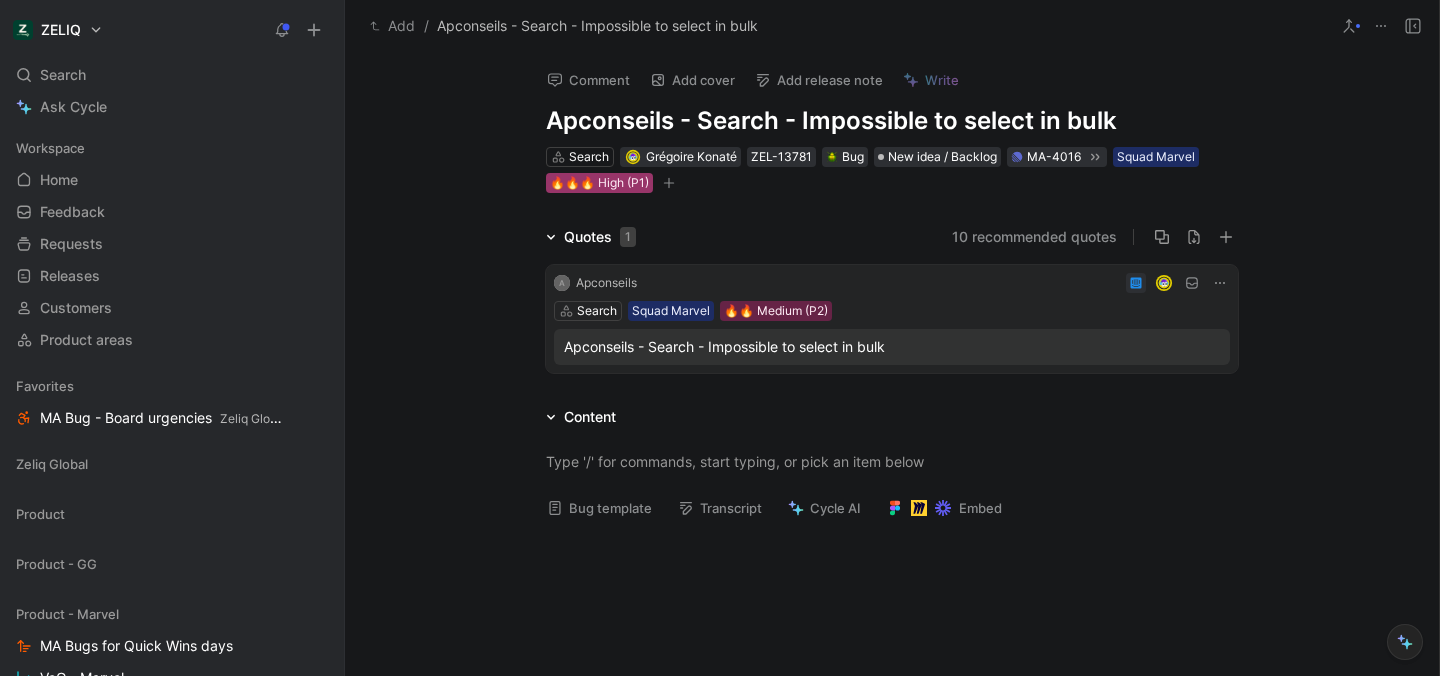 click on "🔥🔥🔥 High (P1)" at bounding box center (599, 183) 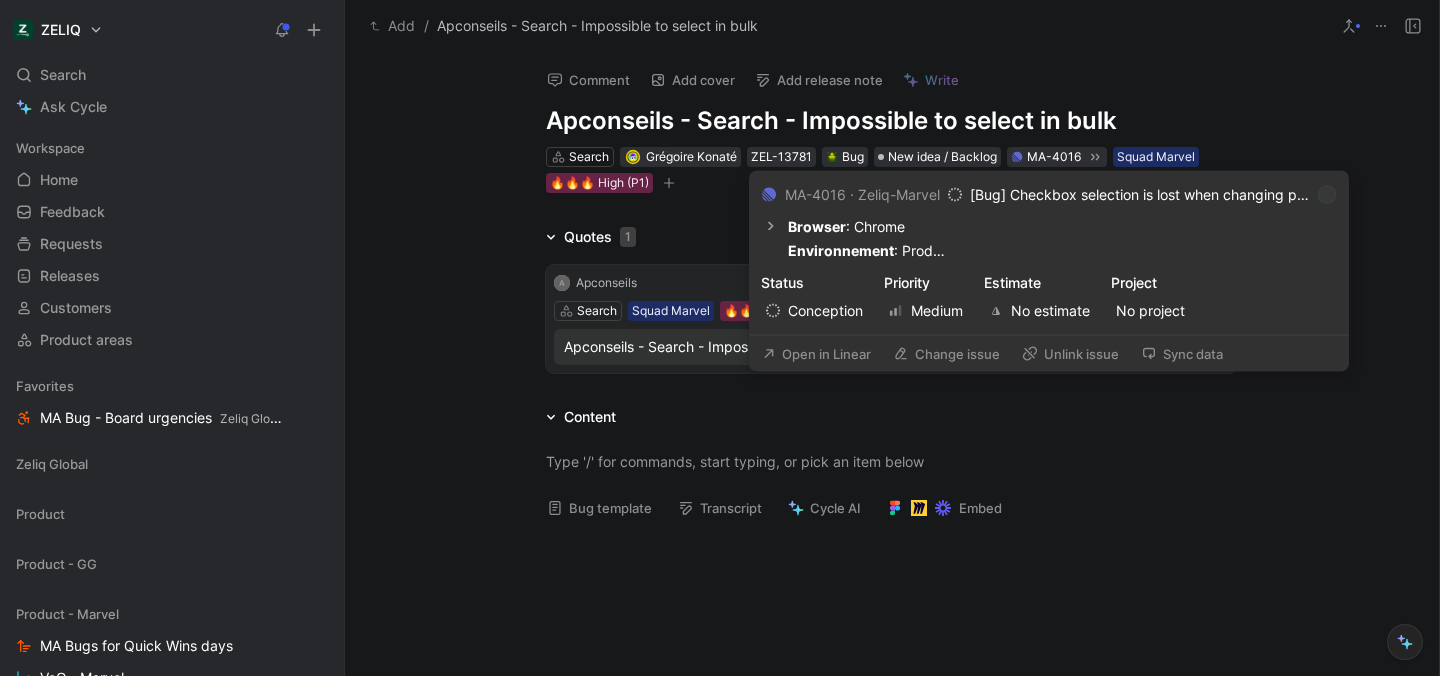click on "Change issue" at bounding box center [946, 354] 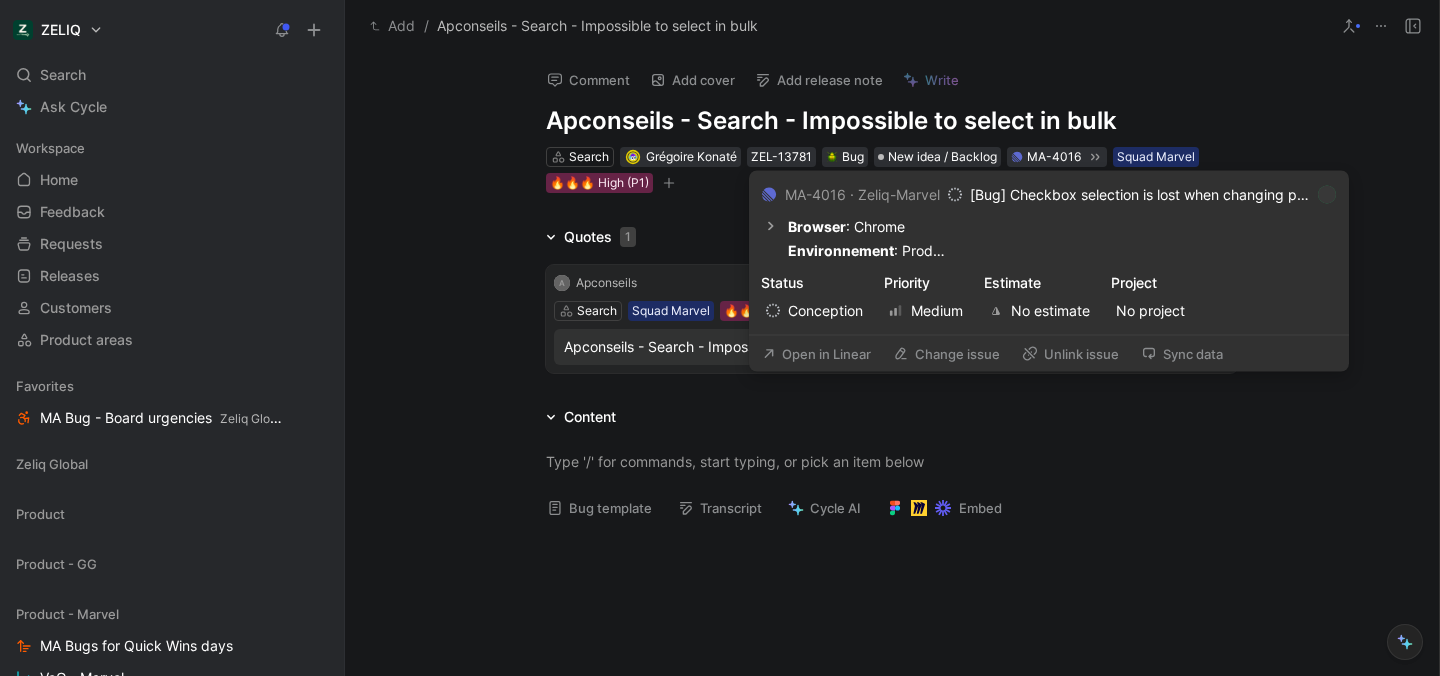 click on "Open in Linear" at bounding box center [816, 354] 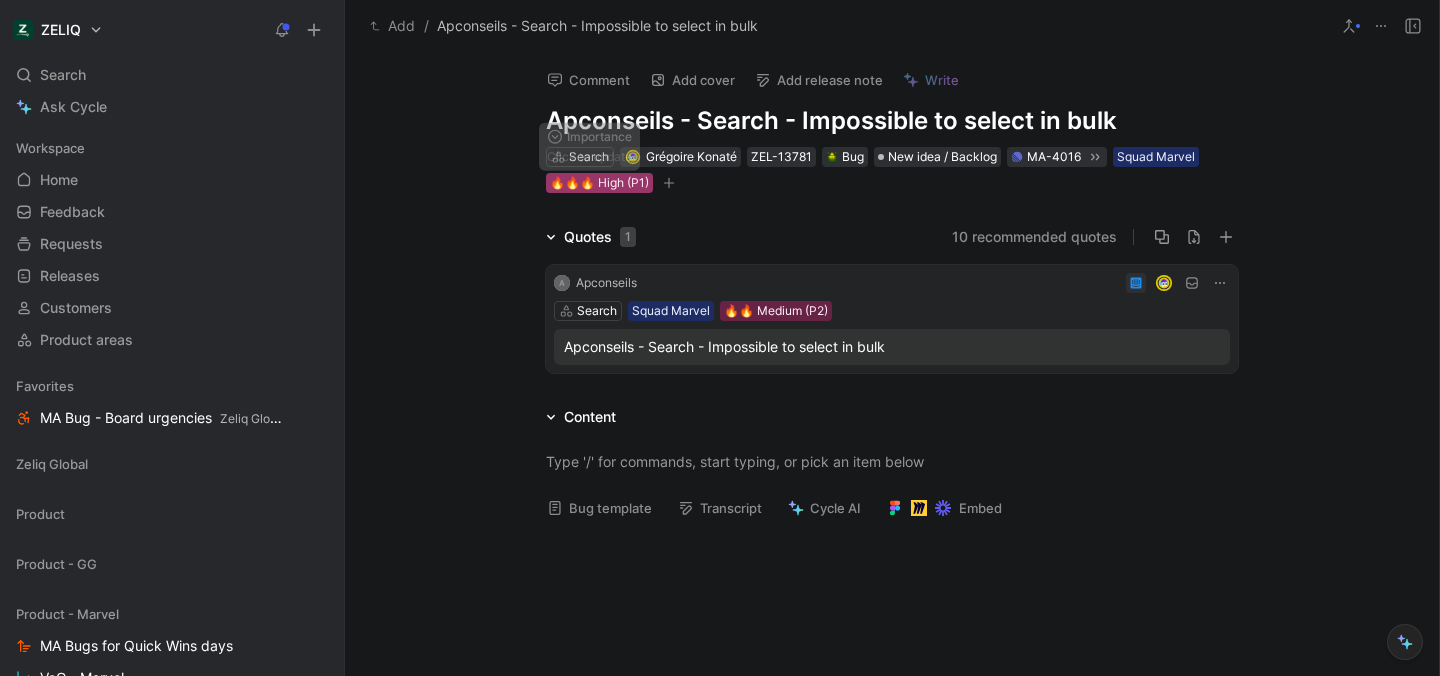 click on "🔥🔥🔥 High (P1)" at bounding box center (599, 183) 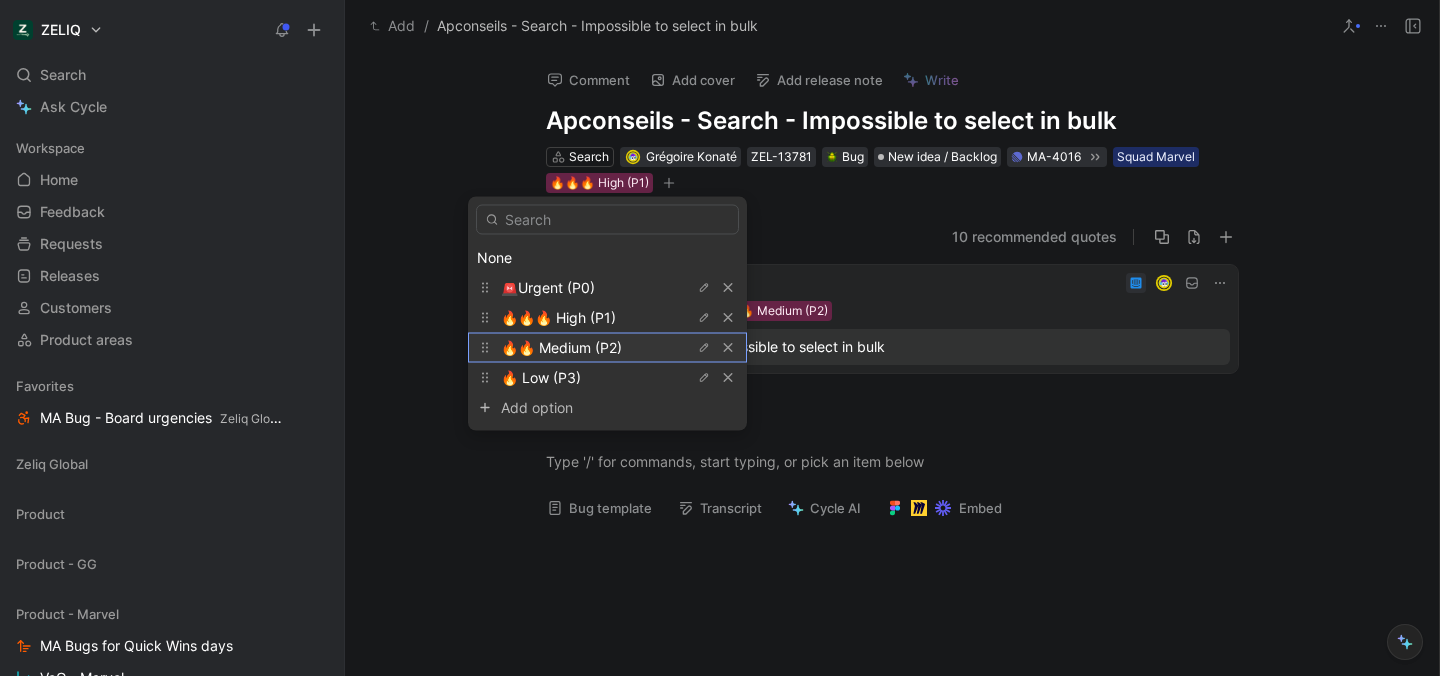 click on "🔥🔥 Medium (P2)" at bounding box center [548, 287] 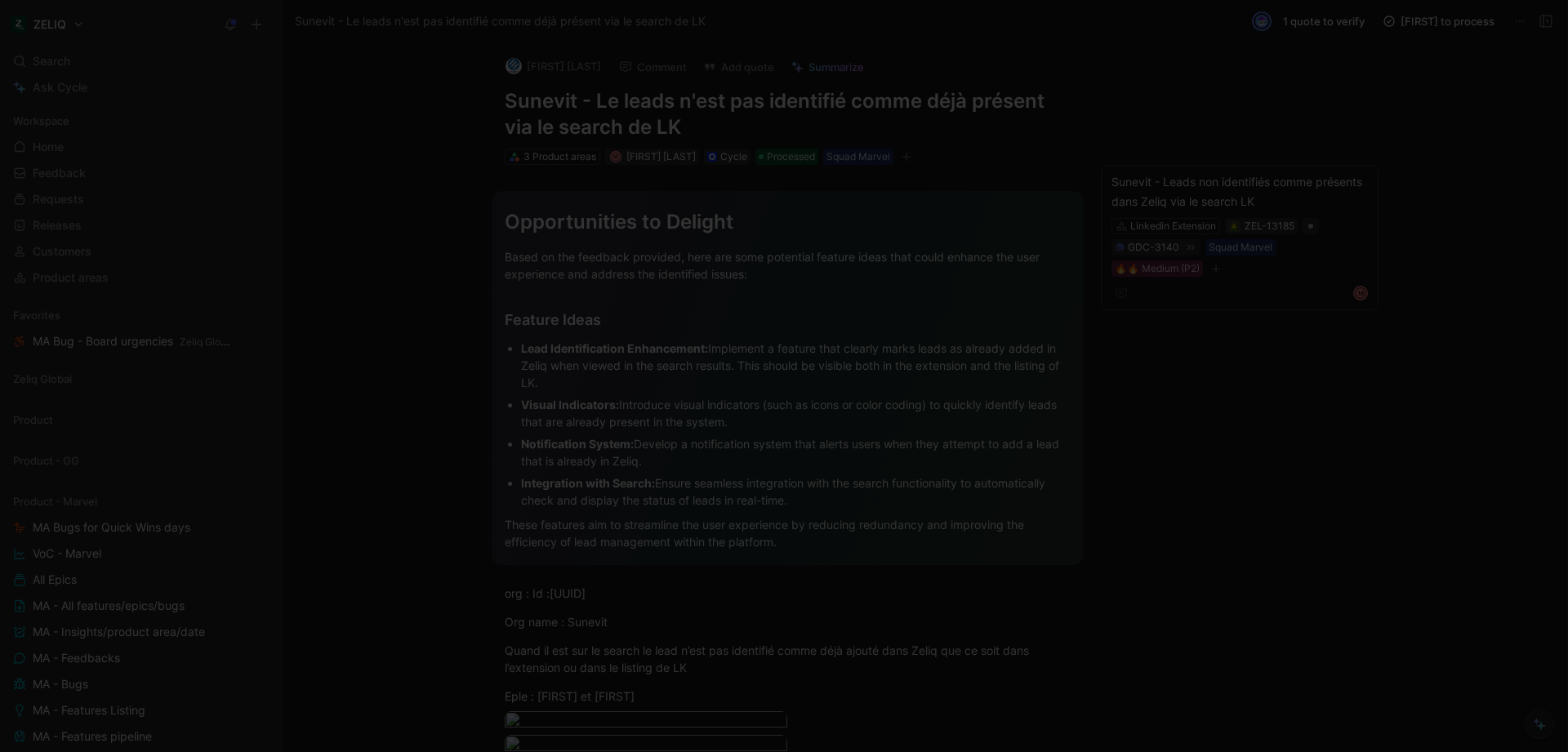 scroll, scrollTop: 0, scrollLeft: 0, axis: both 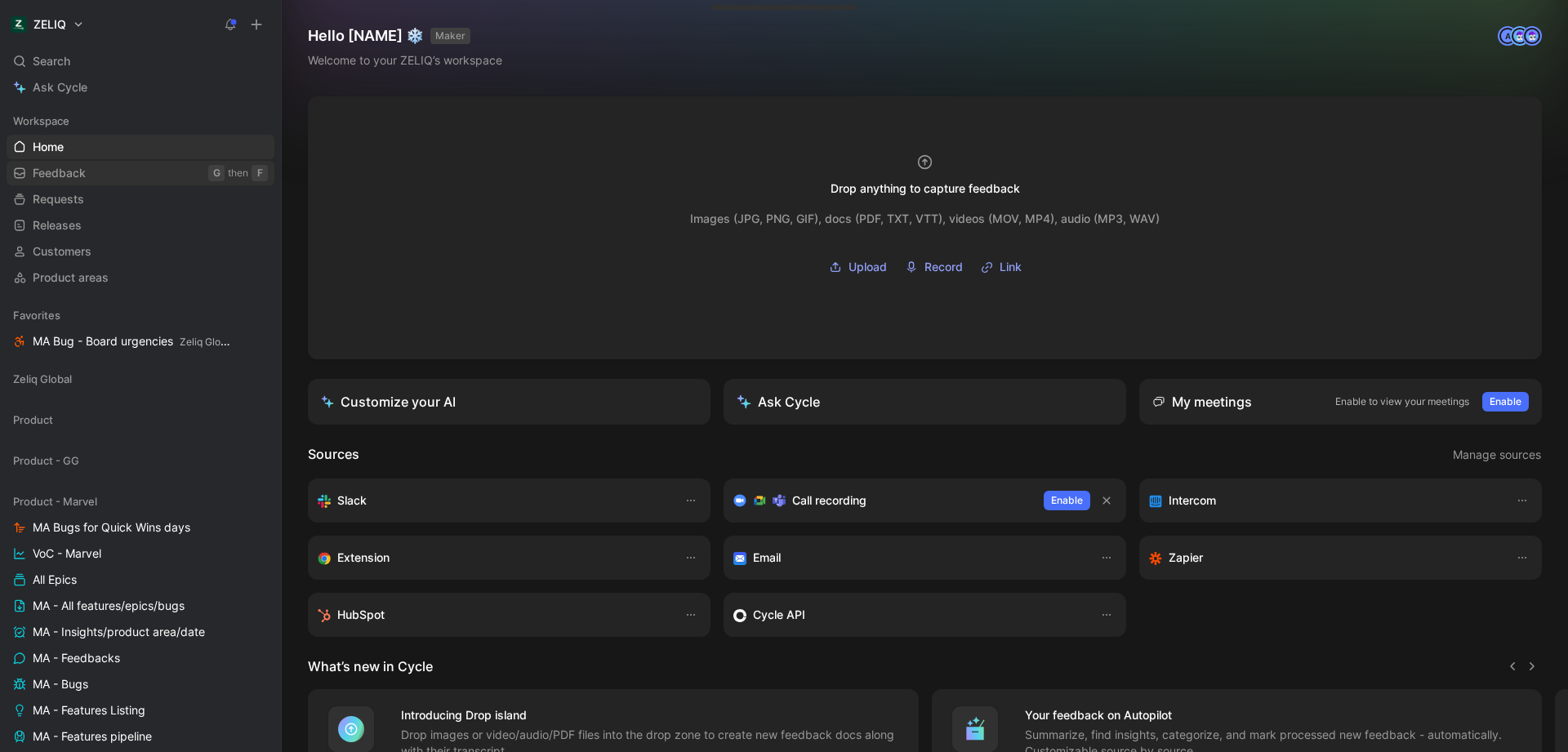 click on "Feedback G then F" at bounding box center (140, 173) 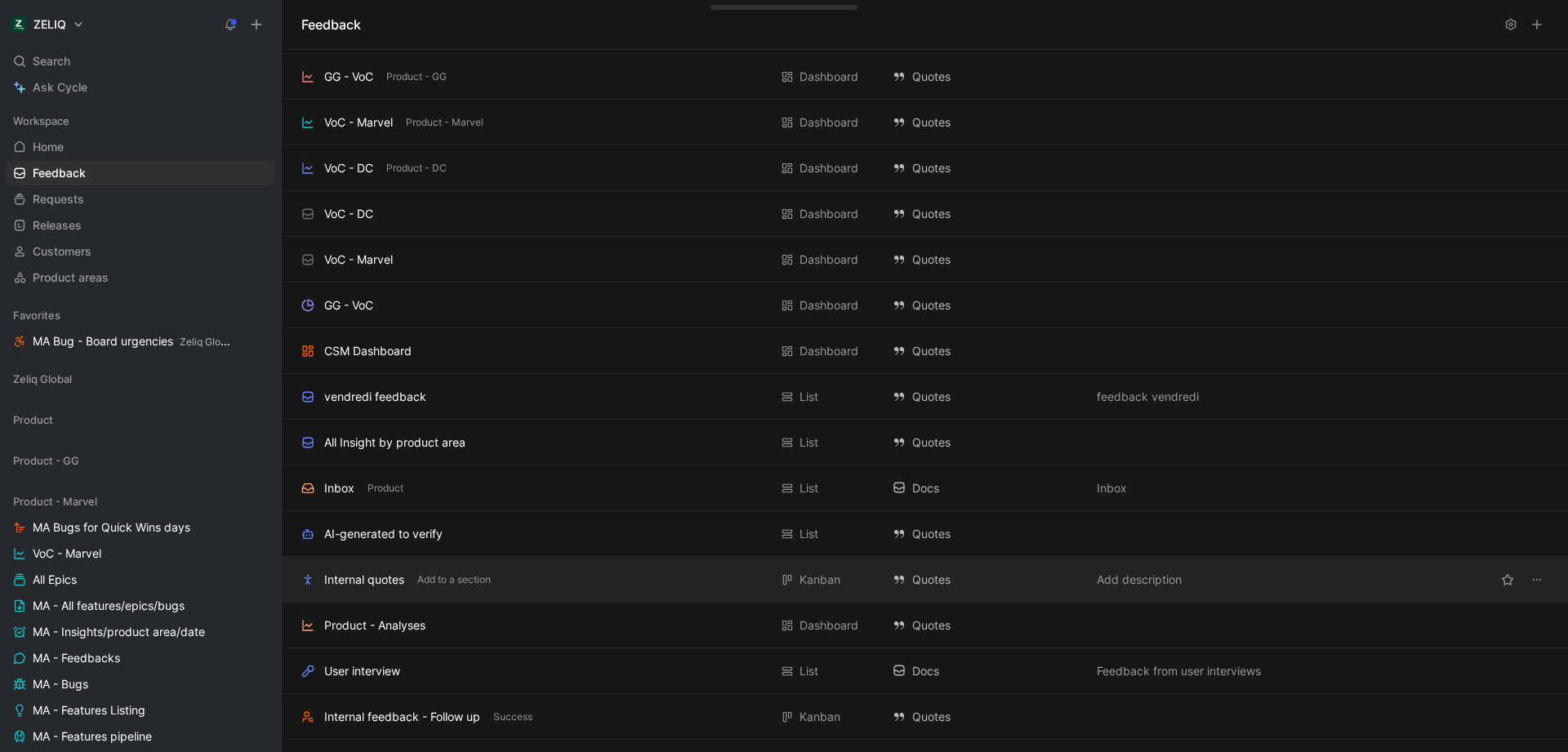 scroll, scrollTop: 85, scrollLeft: 0, axis: vertical 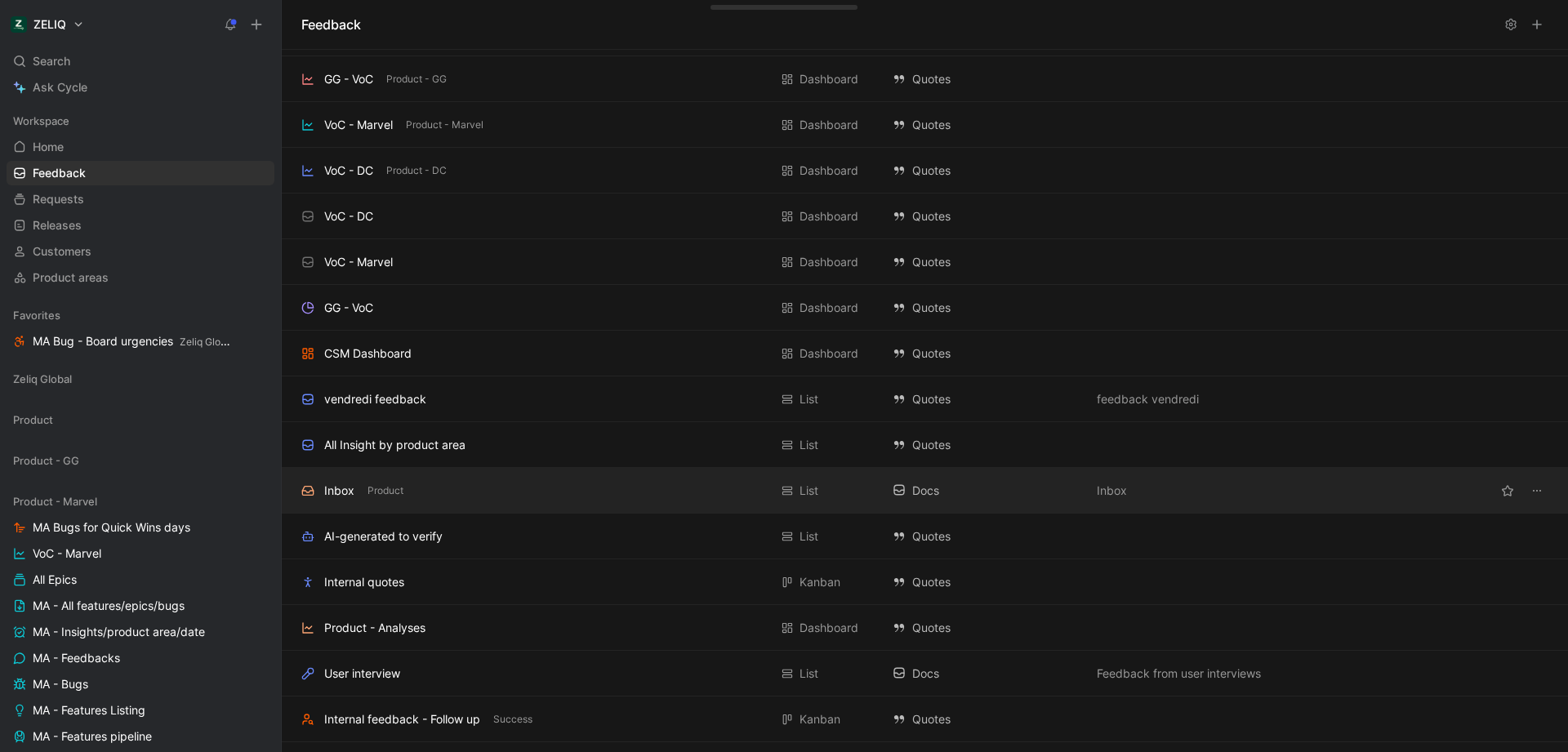 click on "Inbox Product List   Docs Inbox" at bounding box center (924, -12) 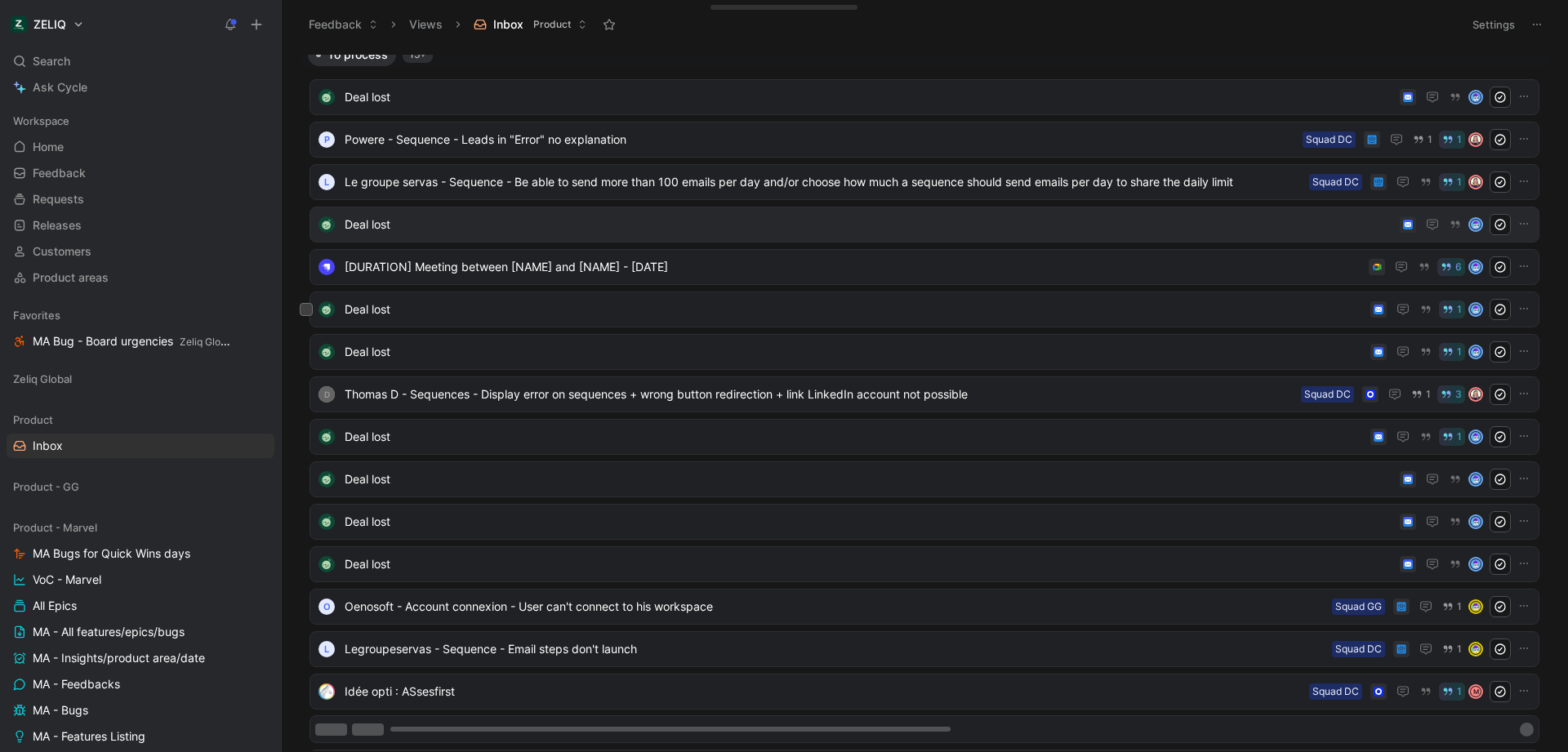 scroll, scrollTop: 0, scrollLeft: 0, axis: both 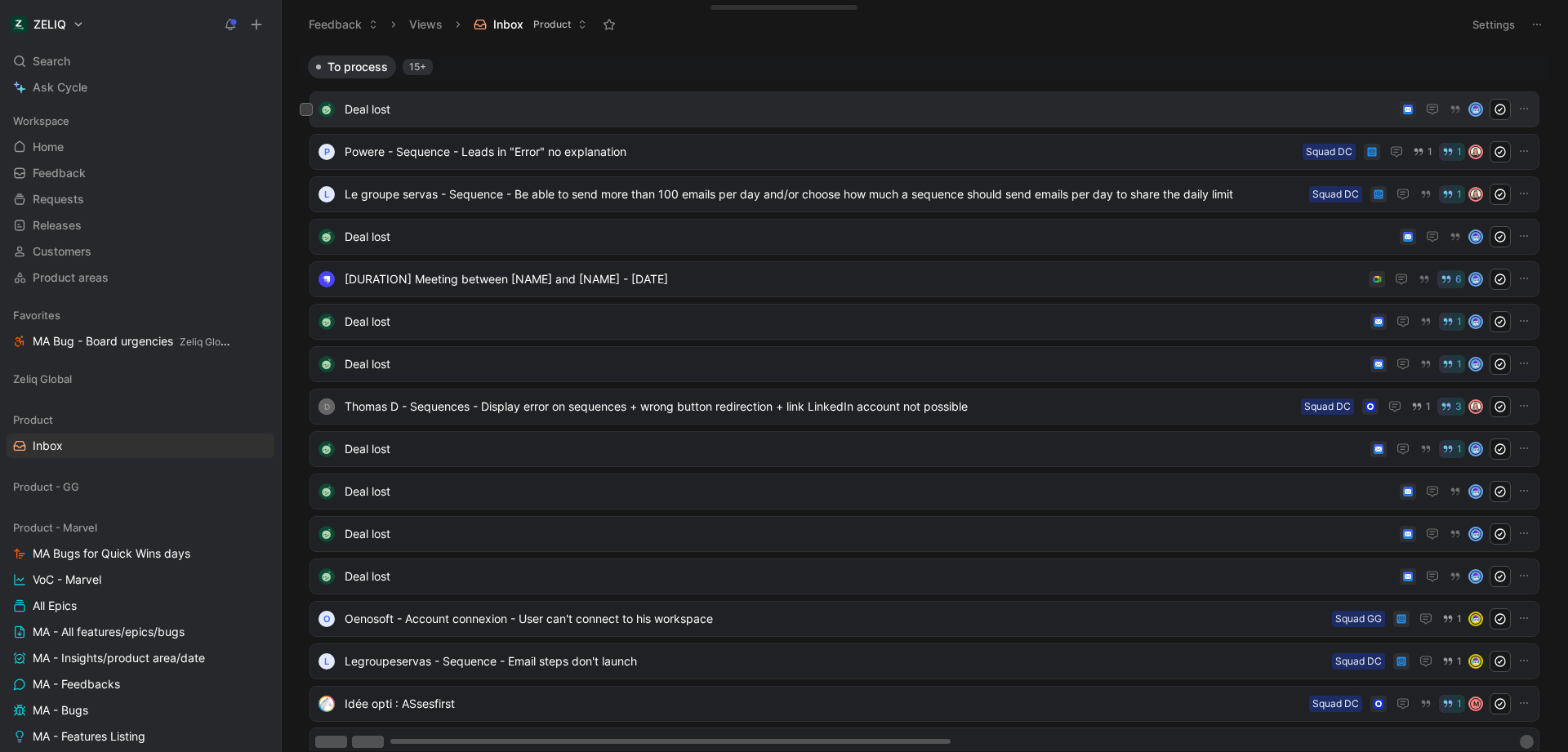 click on "Deal lost" at bounding box center [869, 109] 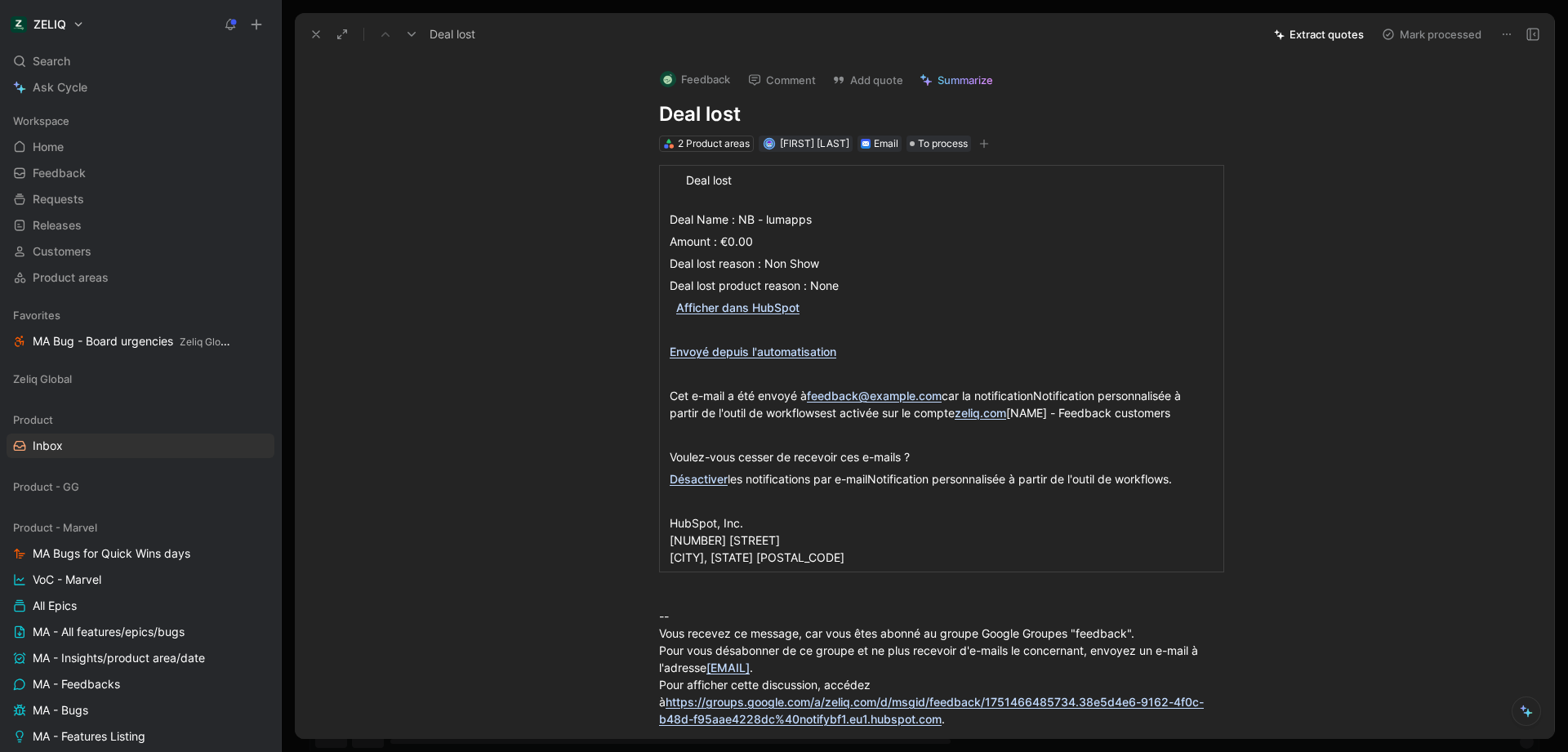 click on "Mark processed" at bounding box center [1432, 34] 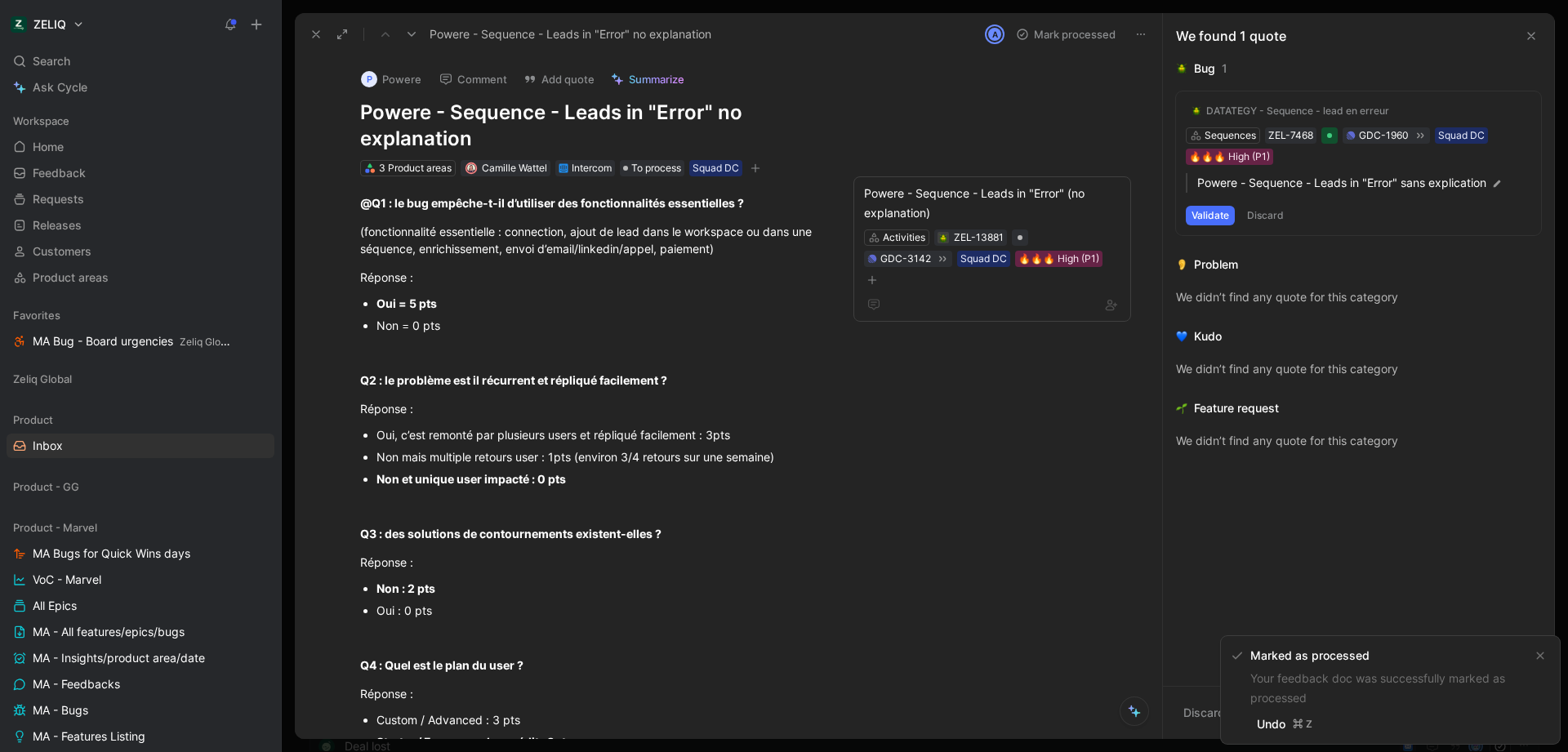 click at bounding box center (412, 34) 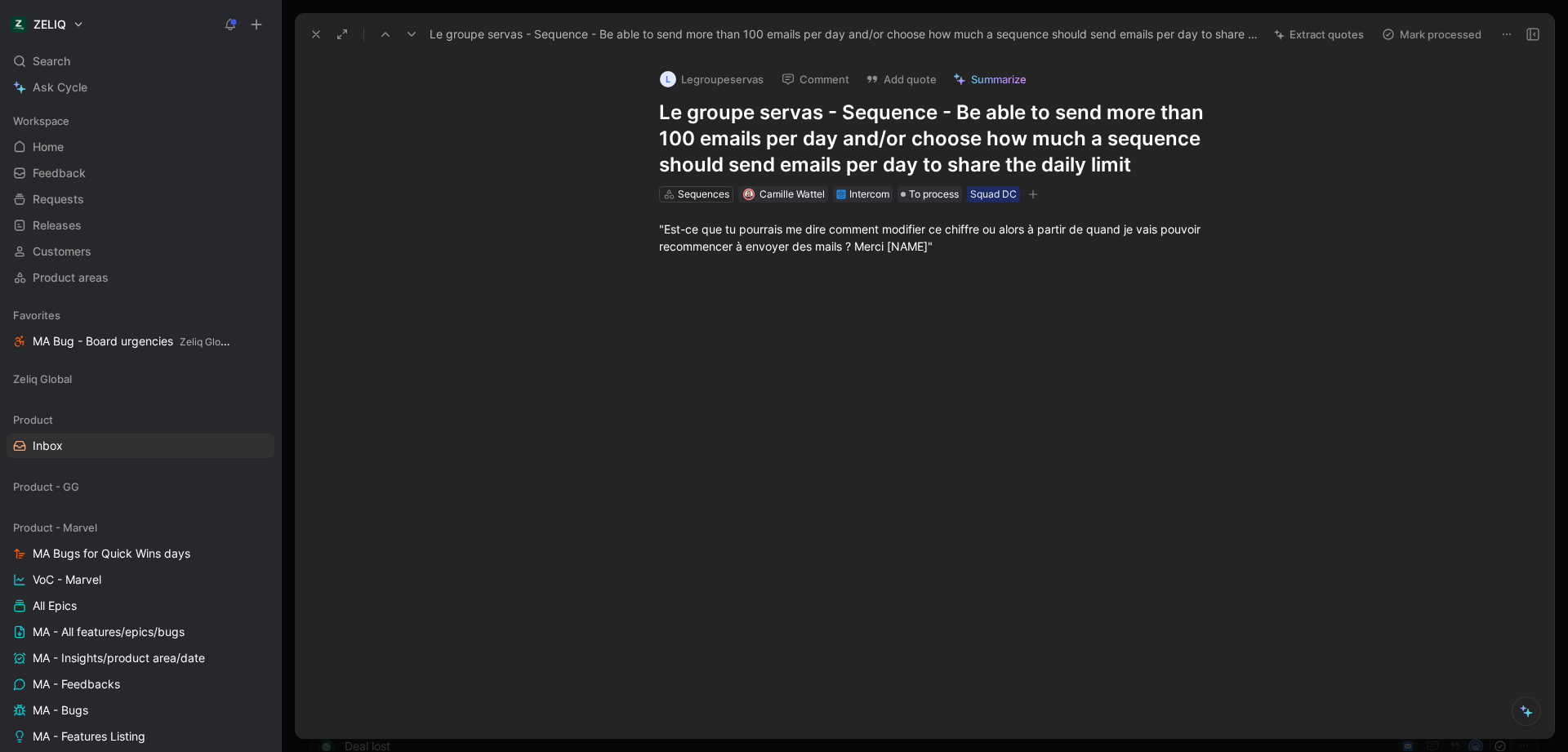 click at bounding box center (412, 34) 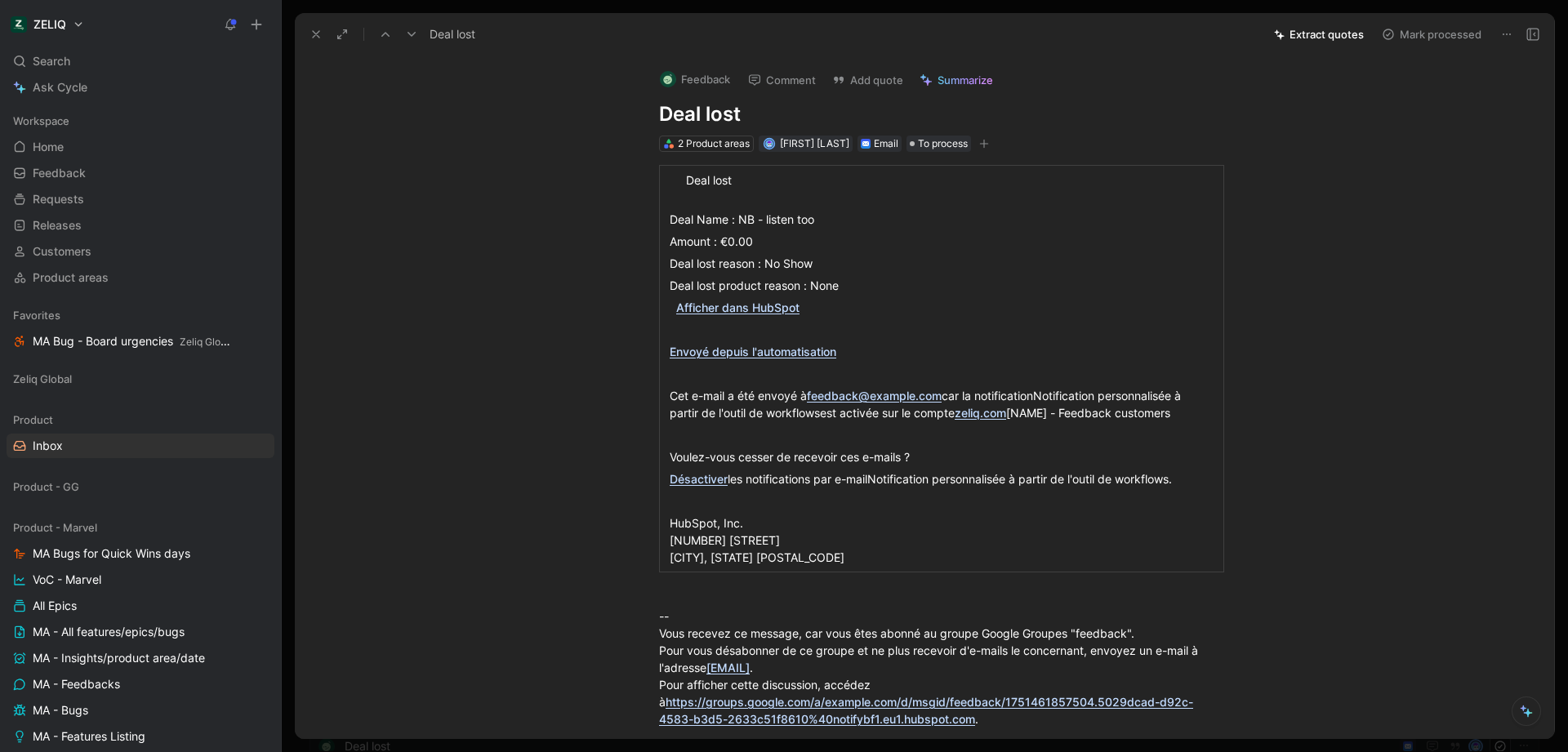 click on "Mark processed" at bounding box center [1432, 34] 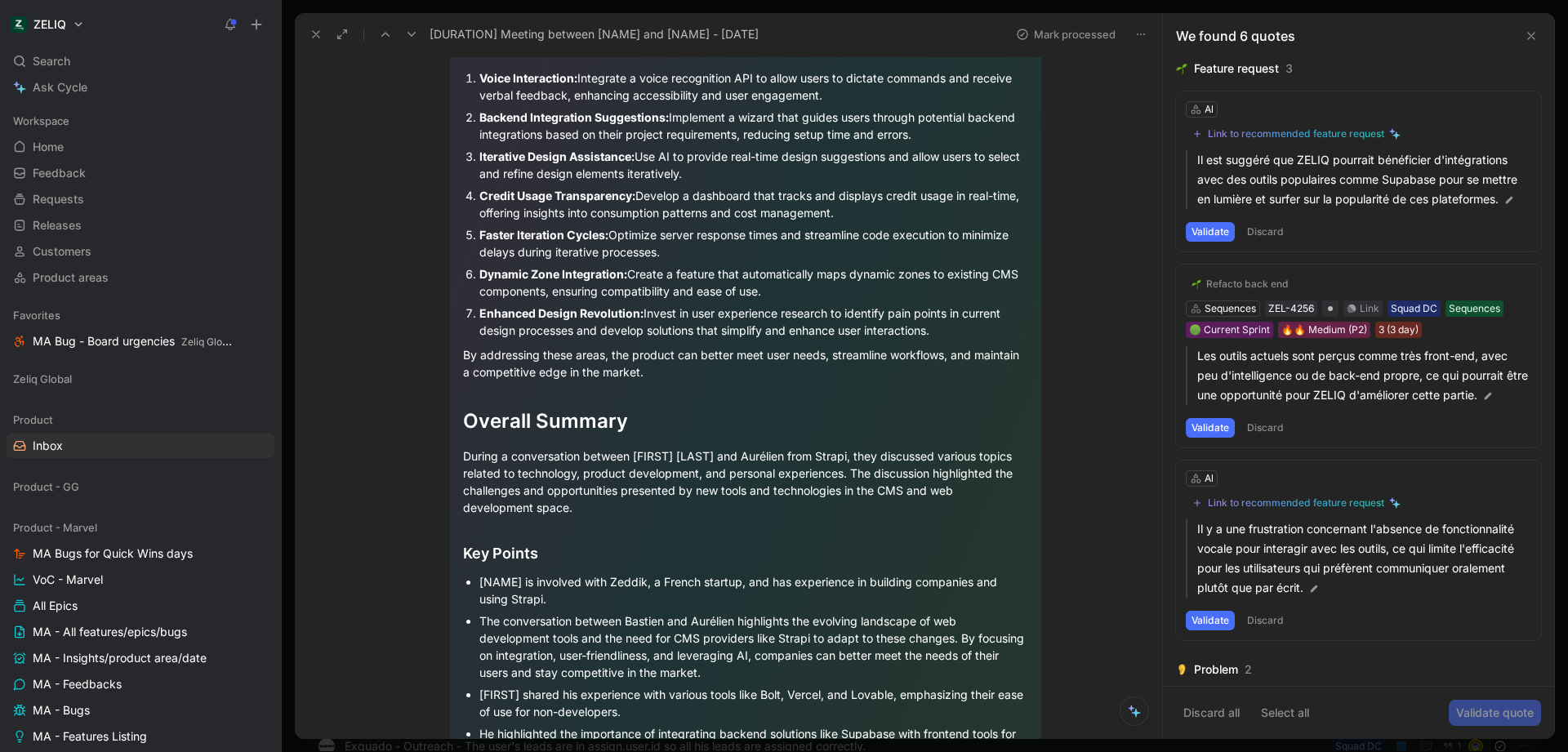 scroll, scrollTop: 0, scrollLeft: 0, axis: both 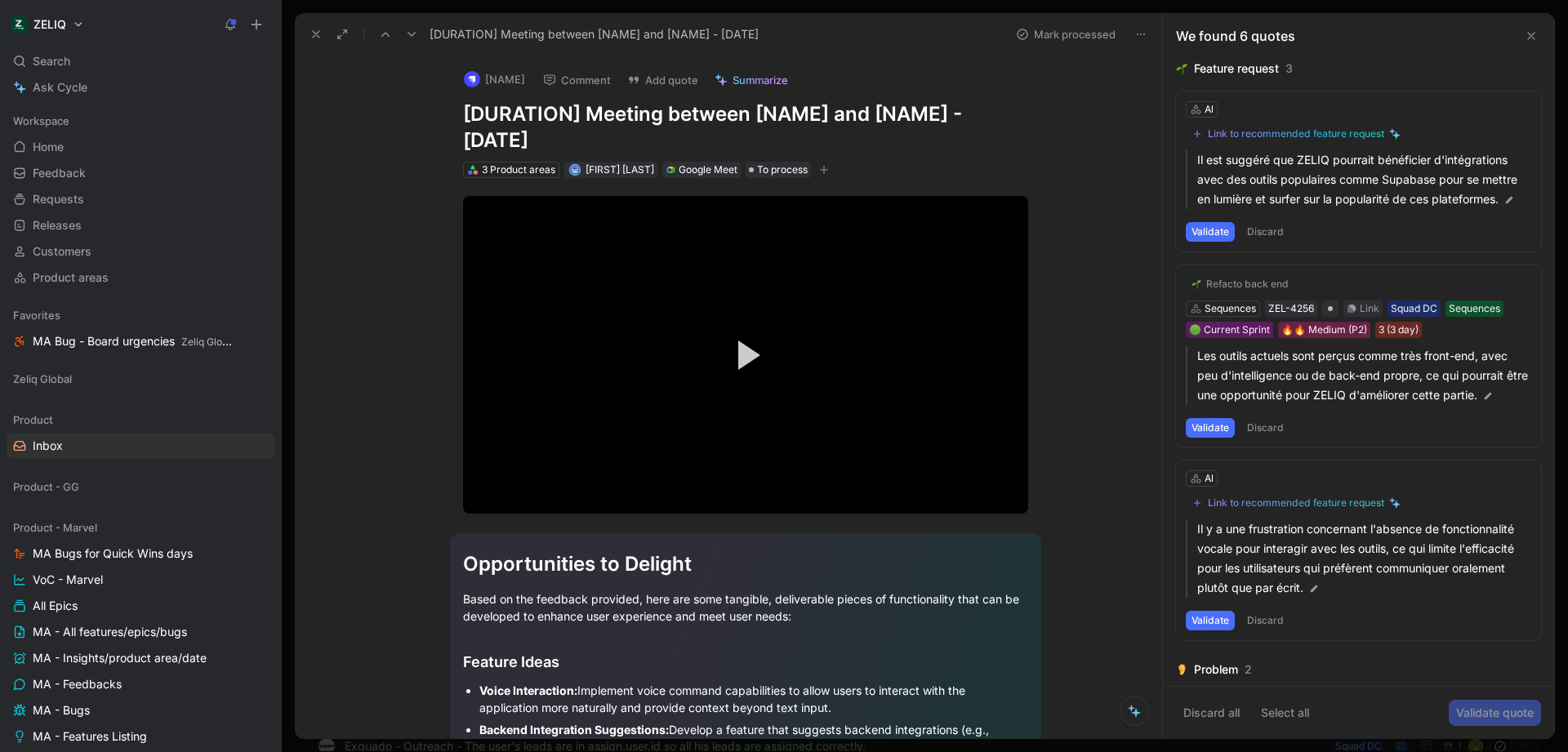 click on "3 Product areas Bastien IZZO Google Meet To process" at bounding box center [746, 170] 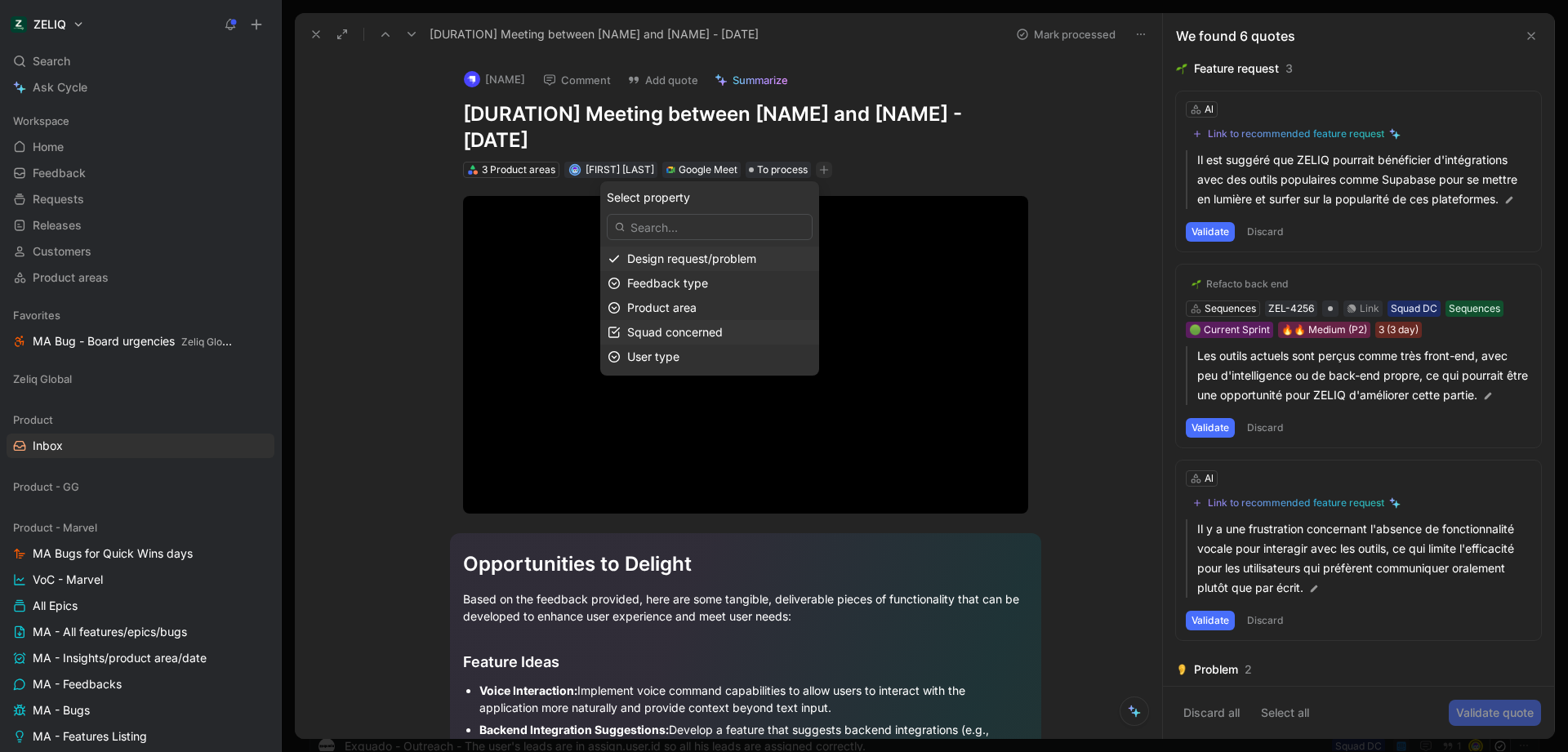 click on "Squad concerned" at bounding box center [719, 332] 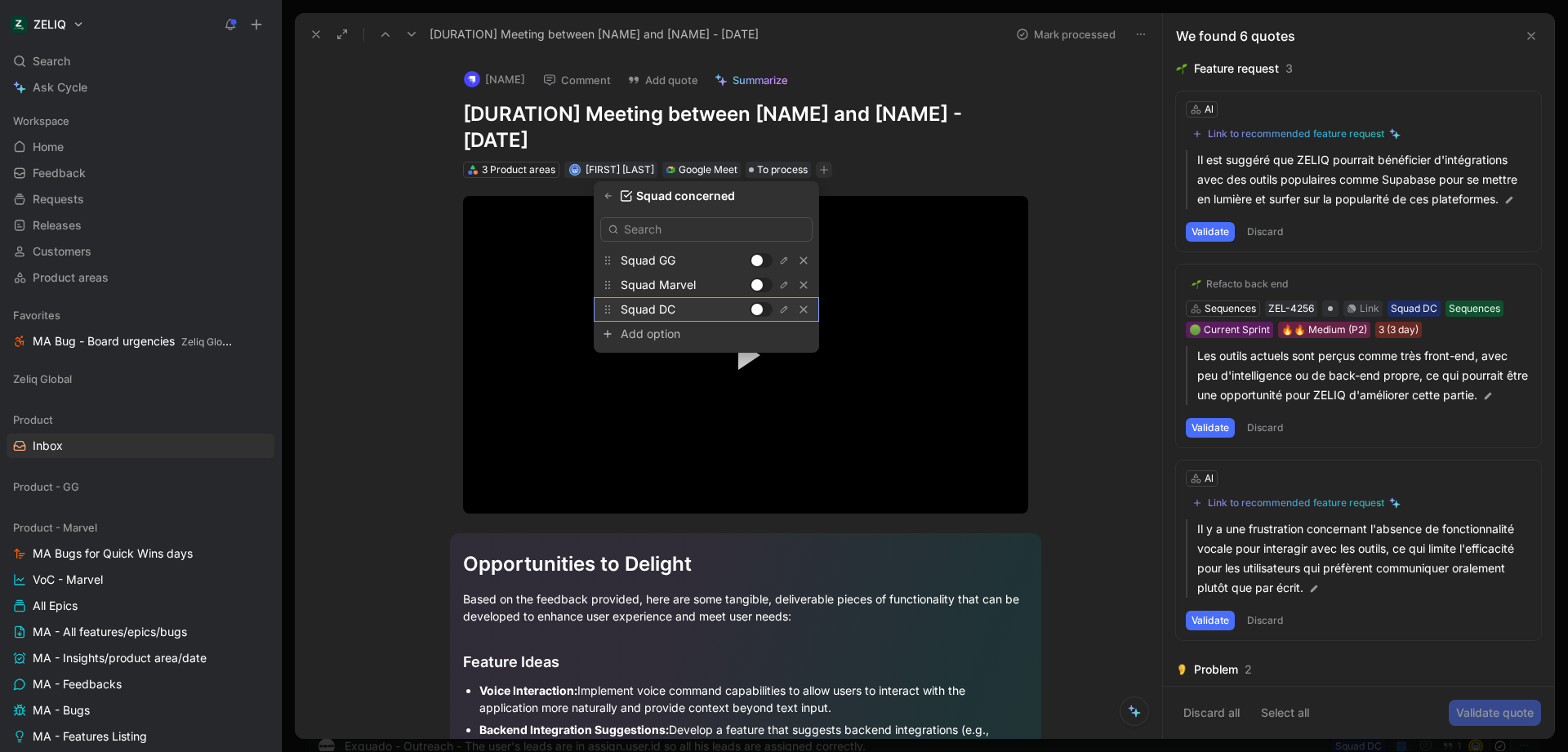 click at bounding box center (757, 309) 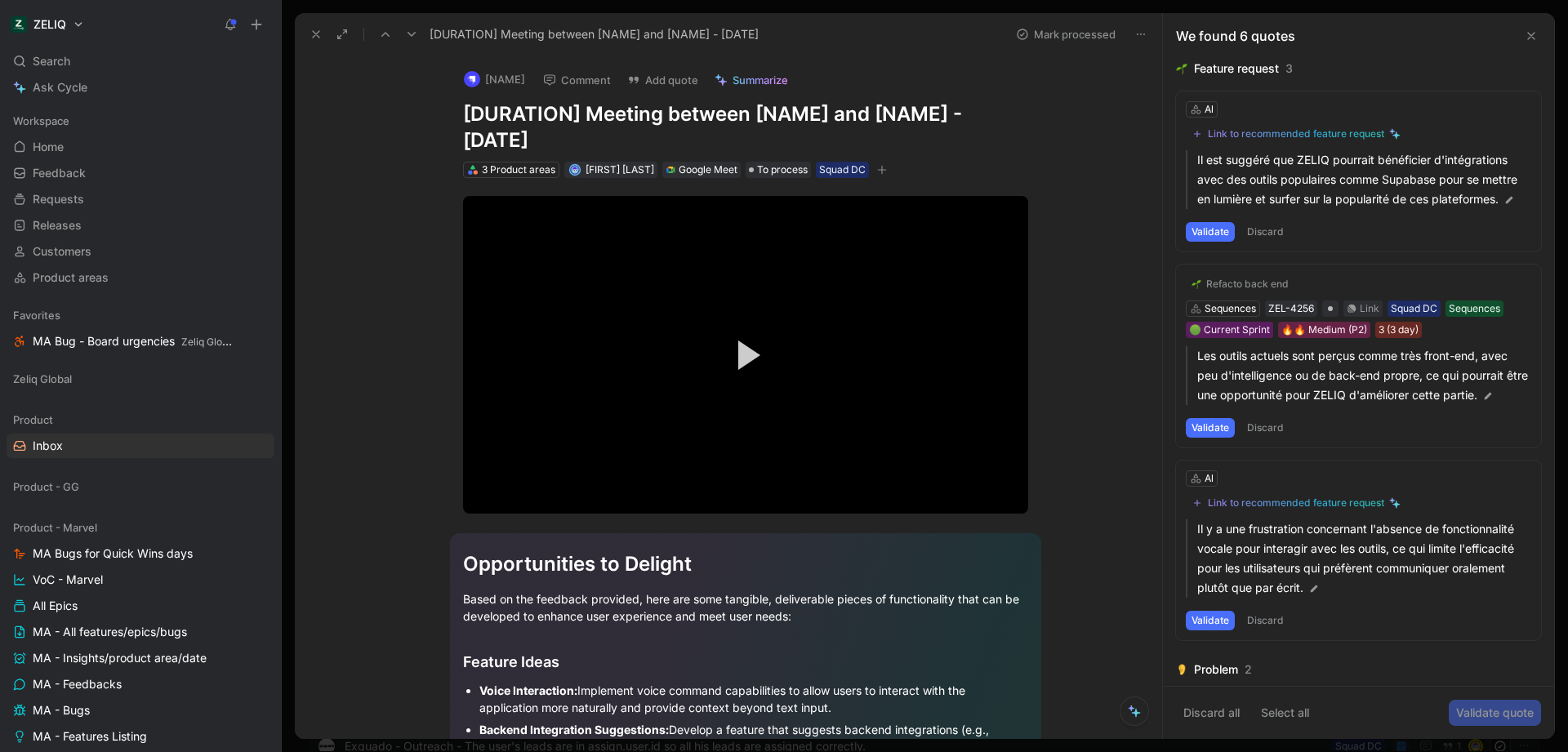 click at bounding box center (412, 34) 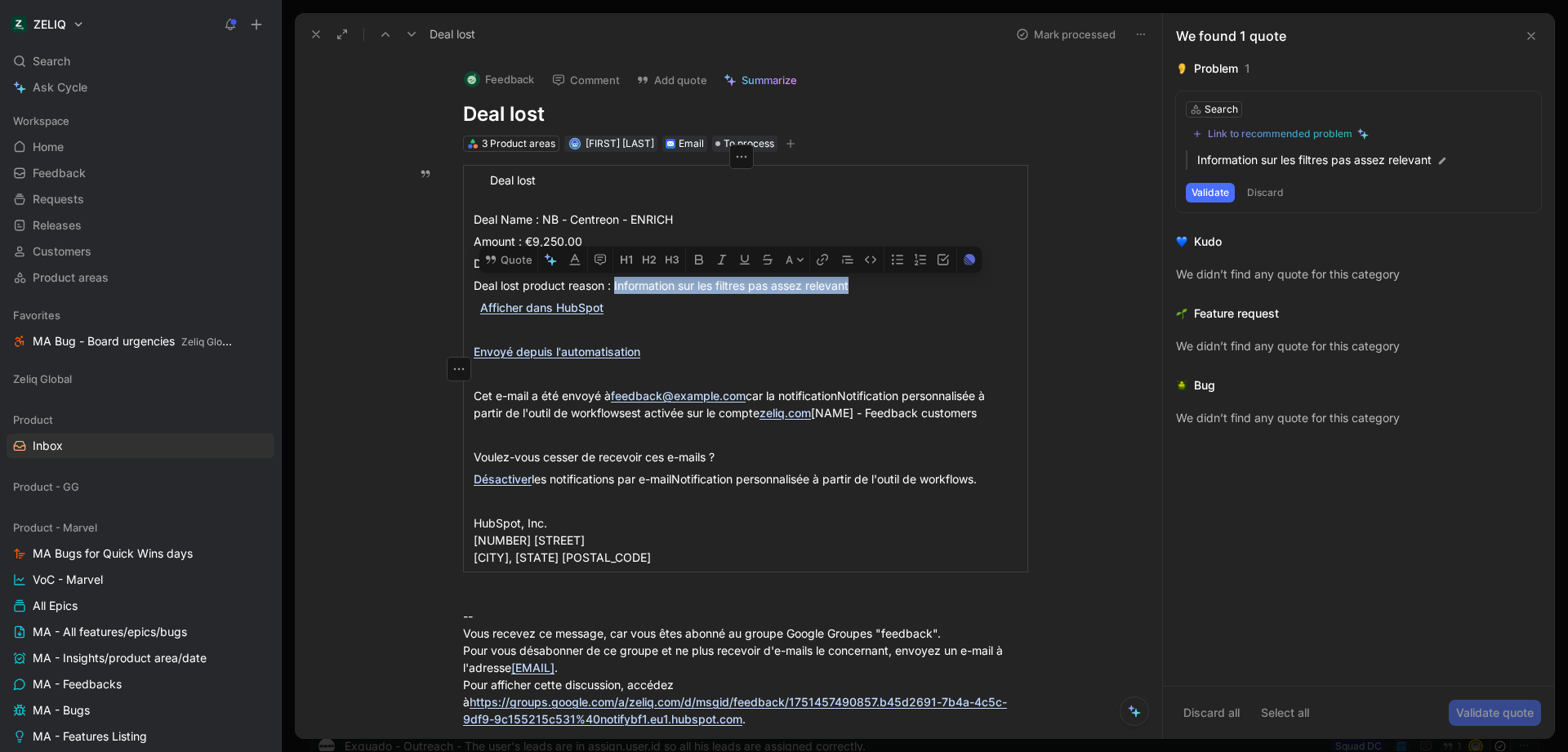 drag, startPoint x: 858, startPoint y: 285, endPoint x: 610, endPoint y: 284, distance: 248.00202 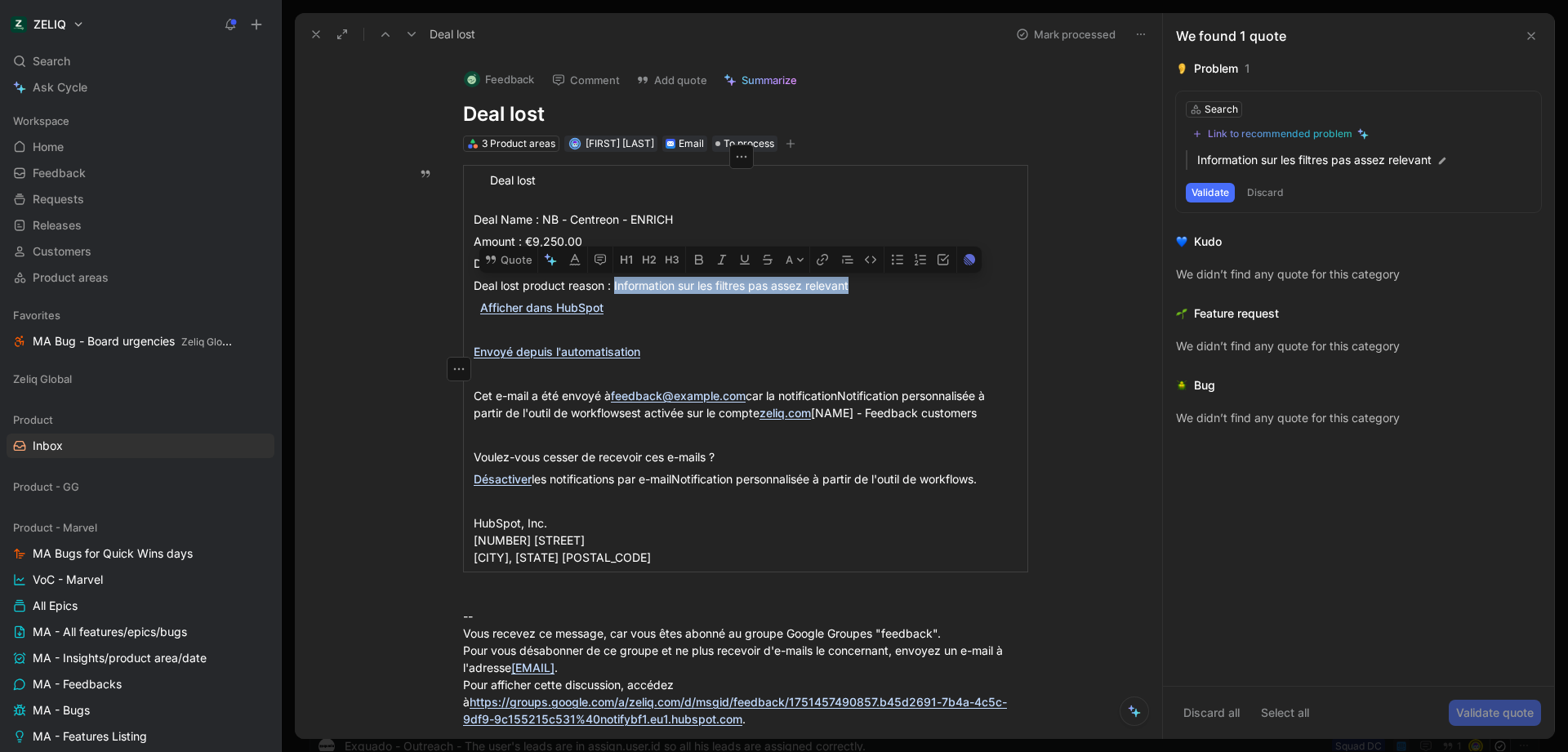 click on "Deal lost product reason : Information sur les filtres pas assez relevant" at bounding box center (746, 189) 